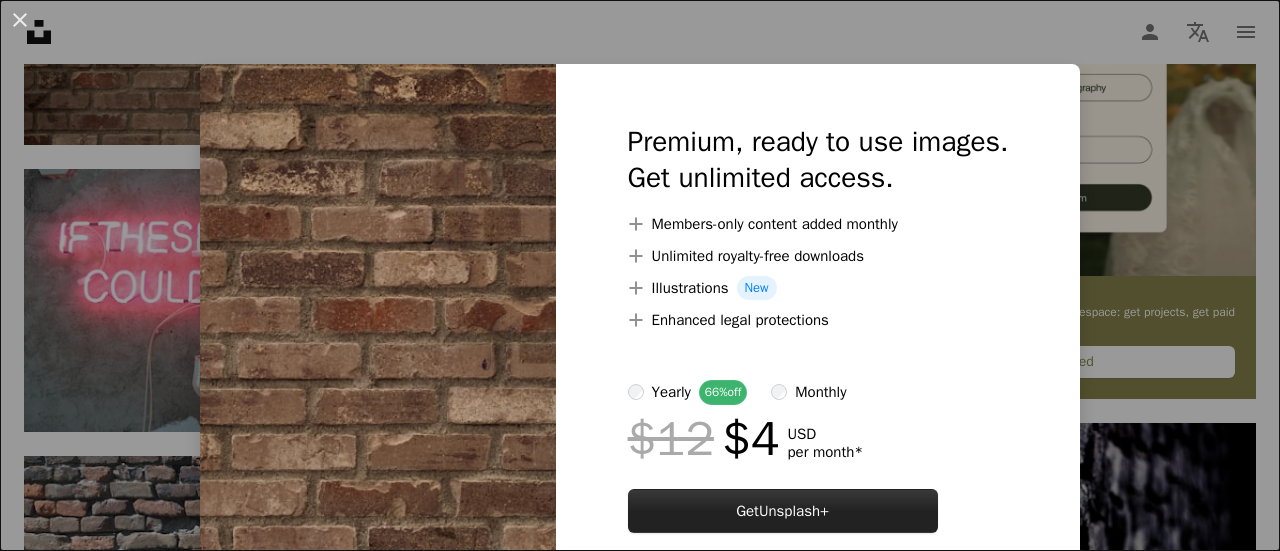 scroll, scrollTop: 670, scrollLeft: 0, axis: vertical 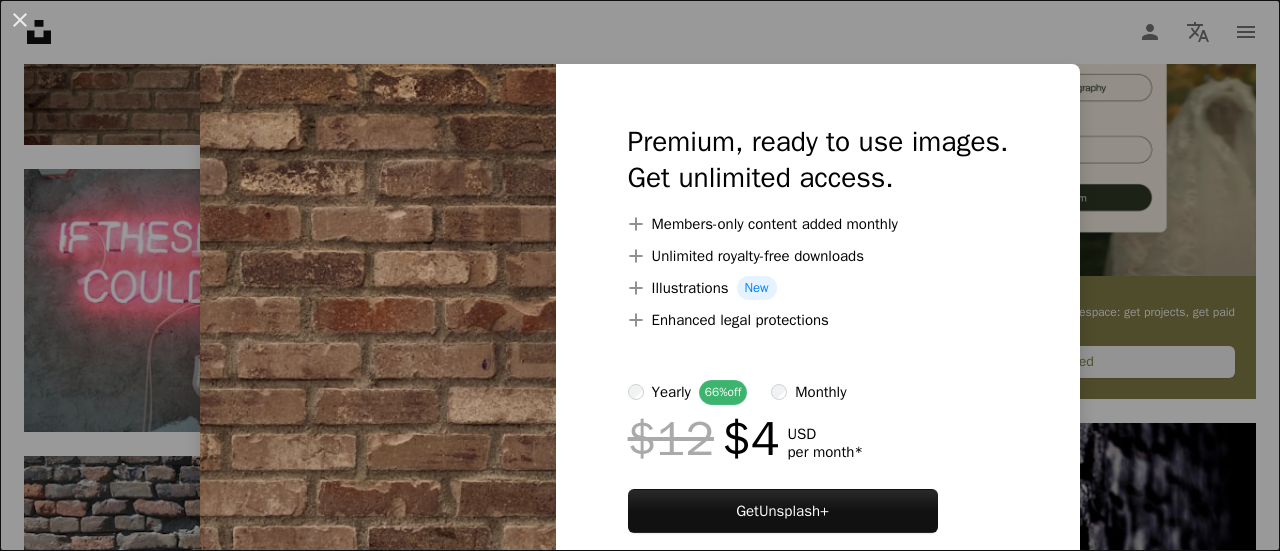click on "An X shape Premium, ready to use images. Get unlimited access. A plus sign Members-only content added monthly A plus sign Unlimited royalty-free downloads A plus sign Illustrations  New A plus sign Enhanced legal protections yearly 66%  off monthly $12   $4 USD per month * Get  Unsplash+ * When paid annually, billed upfront  $48 Taxes where applicable. Renews automatically. Cancel anytime." at bounding box center [640, 275] 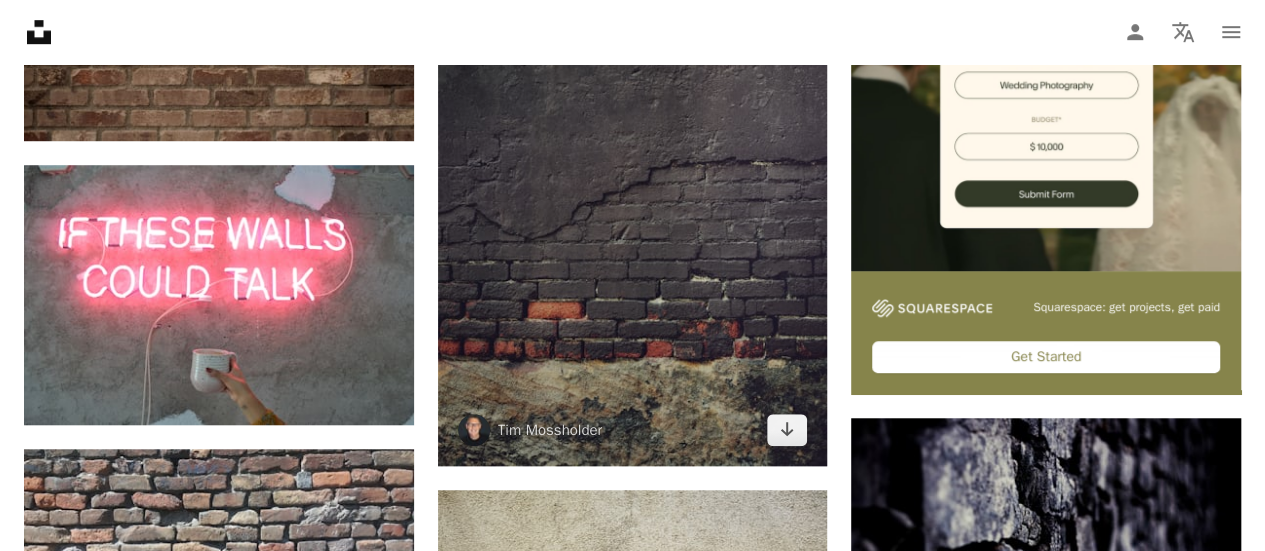 click at bounding box center (633, 173) 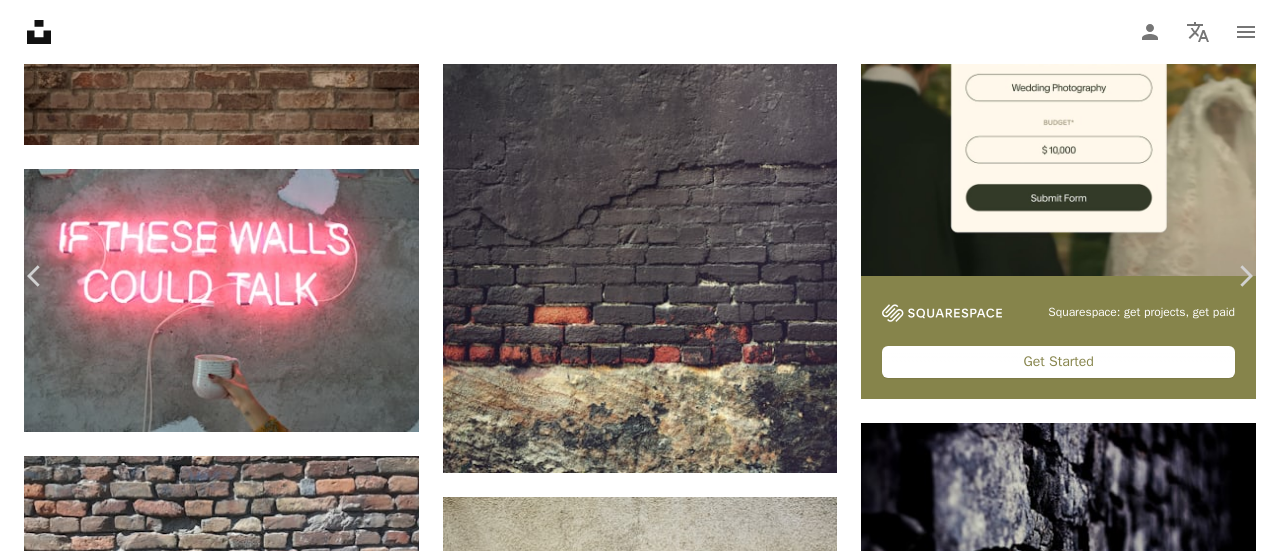 click on "Photo by  [FIRST] [LAST]  [FIRST][LAST] A heart A plus sign Download free Chevron down" at bounding box center [632, 3685] 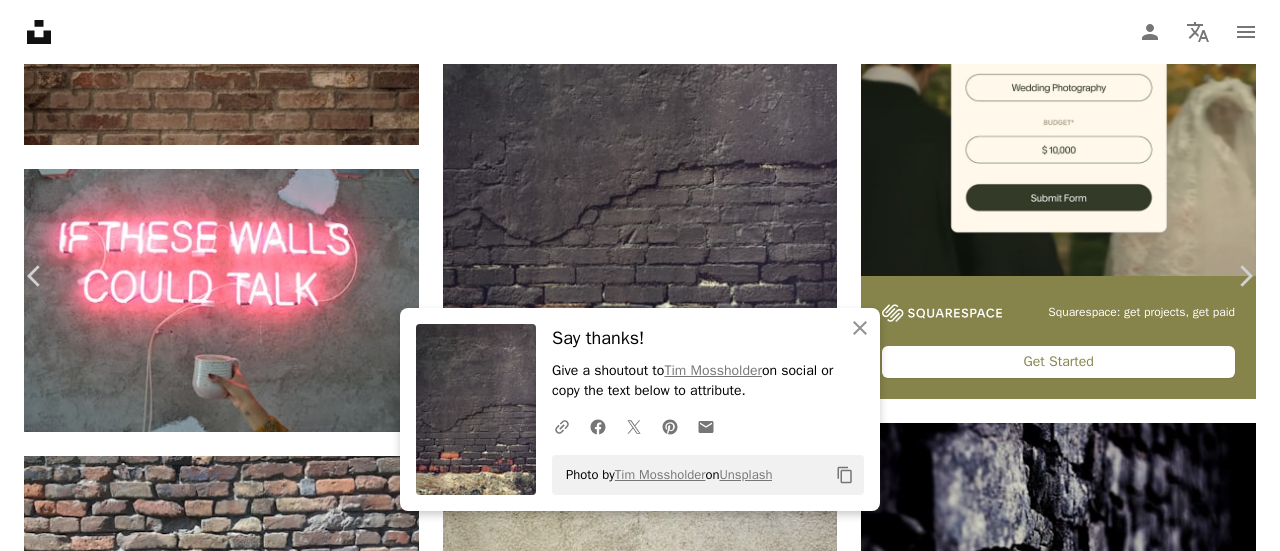 click on "An X shape" at bounding box center (20, 20) 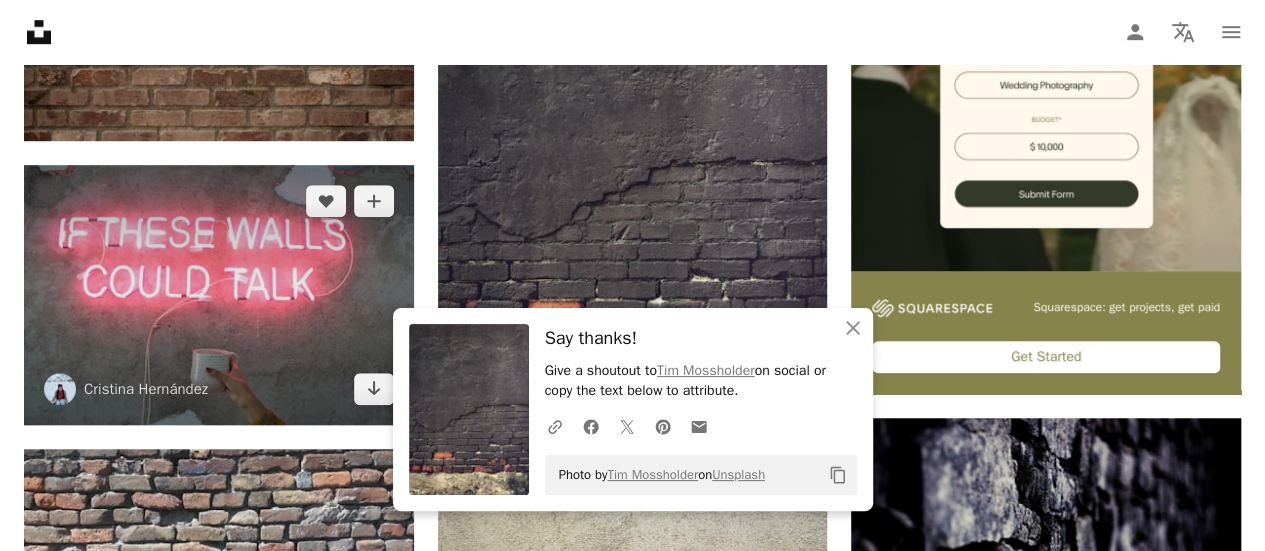 click at bounding box center (219, 295) 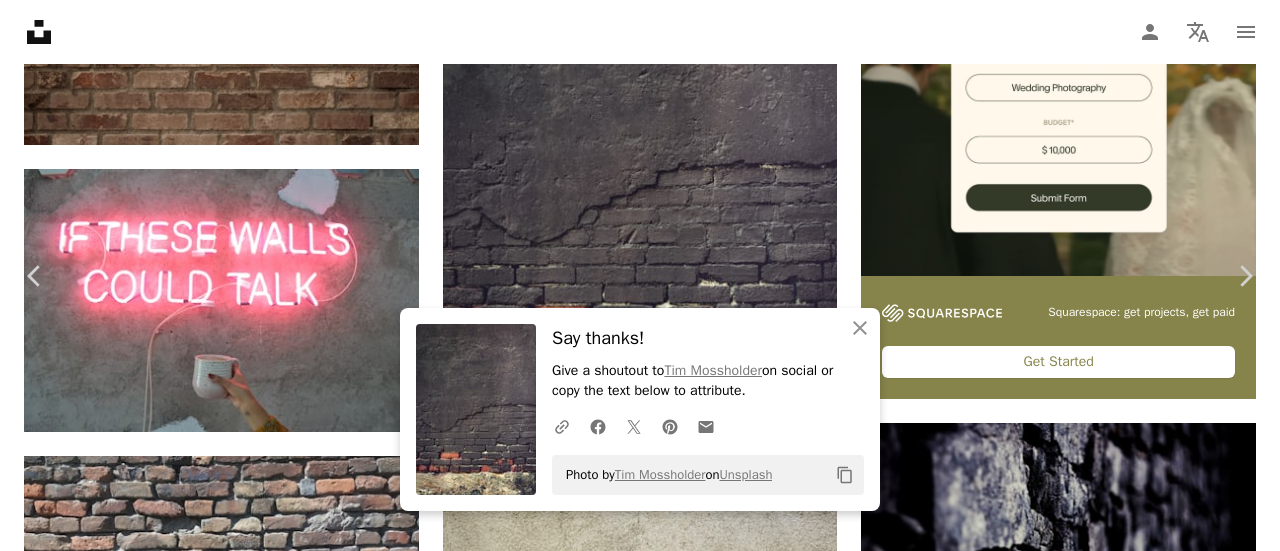 scroll, scrollTop: 667, scrollLeft: 0, axis: vertical 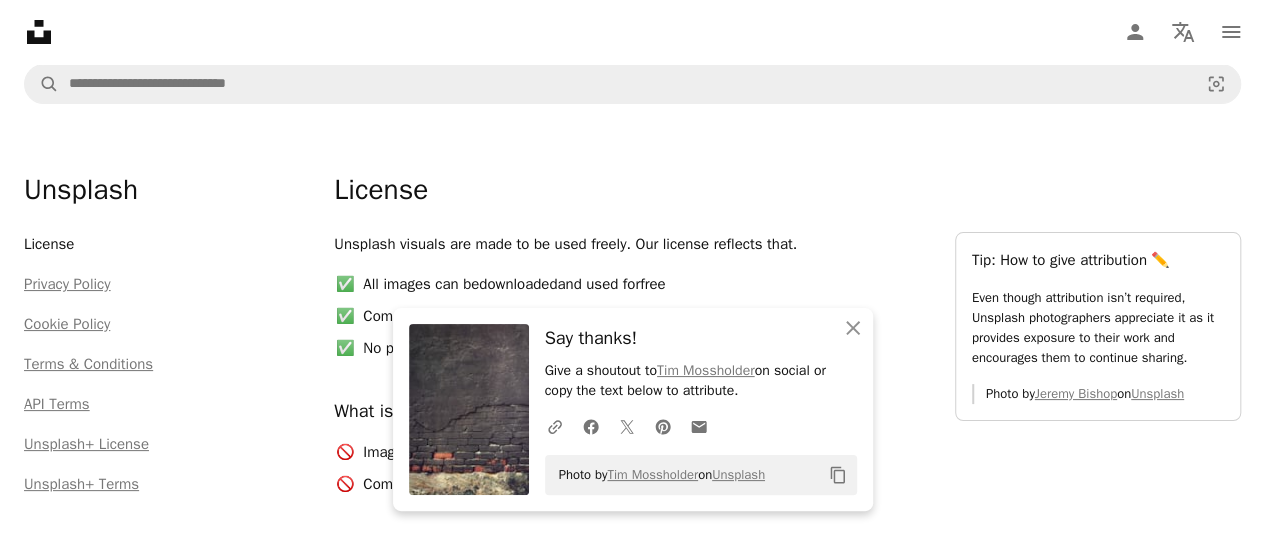 click on "License Unsplash visuals are made to be used freely. Our license reflects that. All images can be  downloaded  and used for  free Commercial  and  non-commercial  purposes No permission needed  (though attribution is appreciated!) What is not permitted 👎 Images cannot be  sold  without significant modification. Compiling images from Unsplash to replicate a similar or competing service. Tip: How to give attribution ✏️ Even though attribution isn’t required, Unsplash photographers appreciate it as it provides exposure to their work and encourages them to continue sharing. Photo by  Jeremy Bishop  on  Unsplash Longform Unsplash grants you an irrevocable, nonexclusive, worldwide copyright license to download, copy, modify, distribute, perform, and use images from Unsplash for free, including for commercial purposes, without permission from or attributing the photographer or Unsplash. This license does not include the right to compile images from Unsplash to replicate a similar or competing service. ." at bounding box center [787, 486] 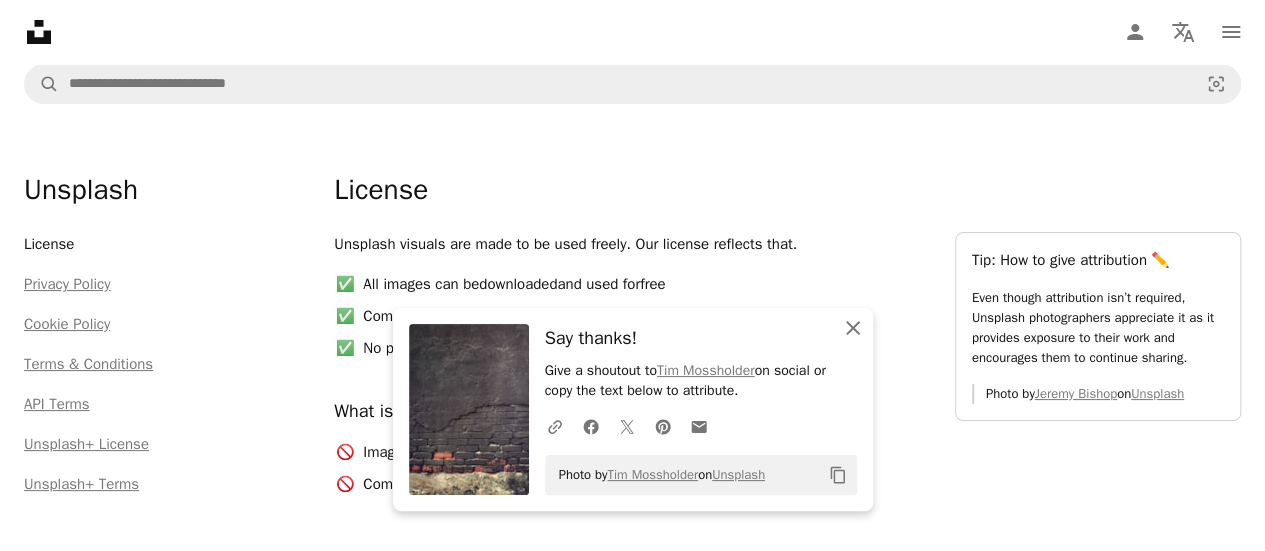 click on "An X shape" 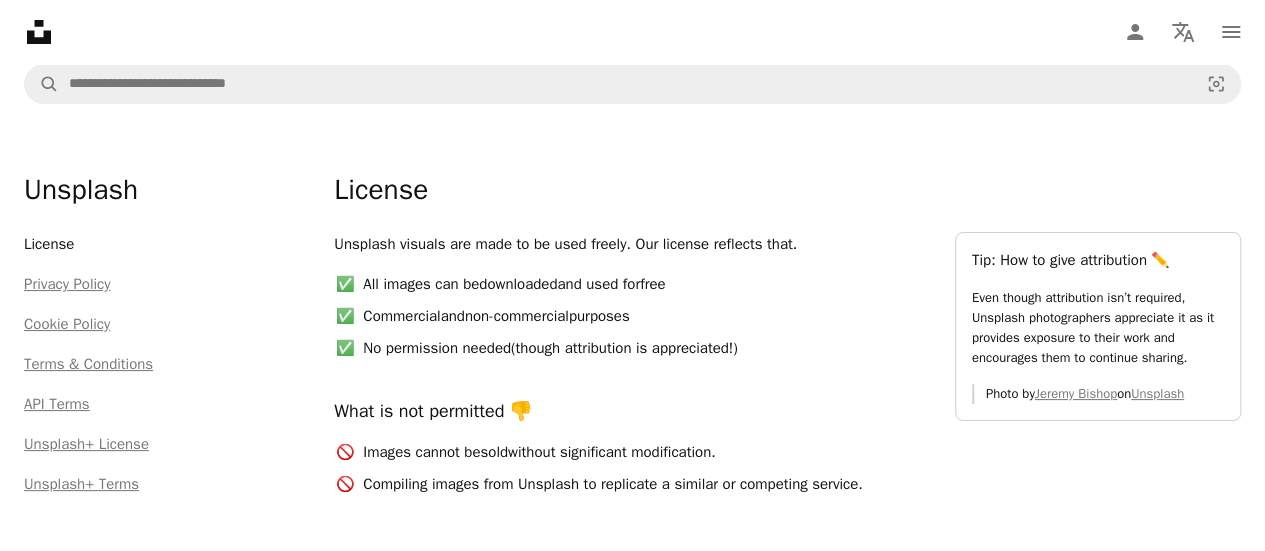 drag, startPoint x: 873, startPoint y: 486, endPoint x: 334, endPoint y: 179, distance: 620.29834 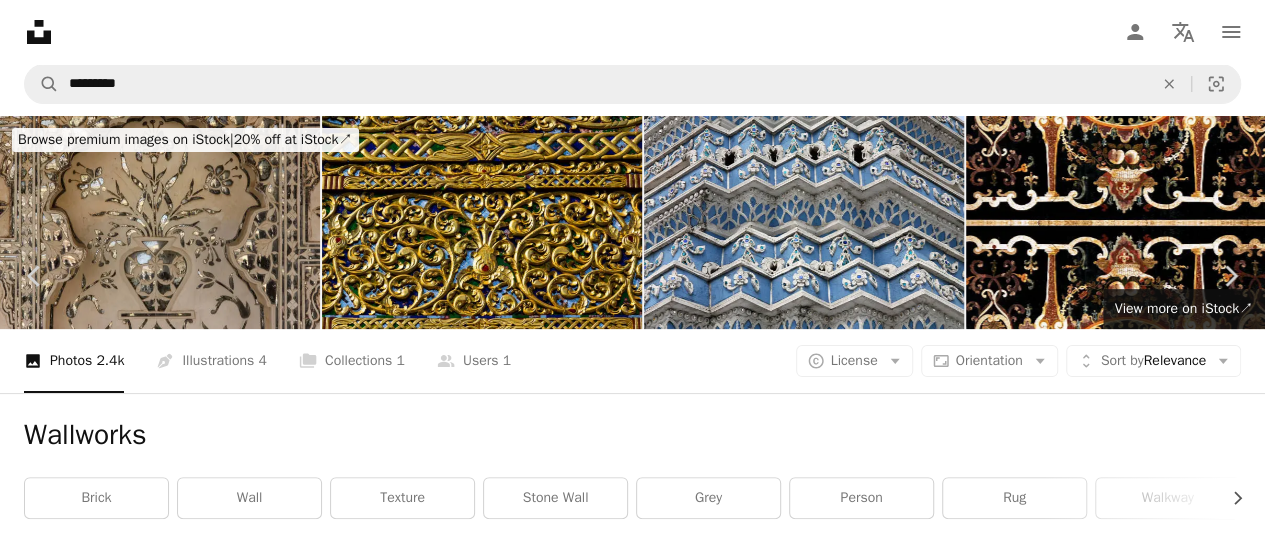 scroll, scrollTop: 670, scrollLeft: 0, axis: vertical 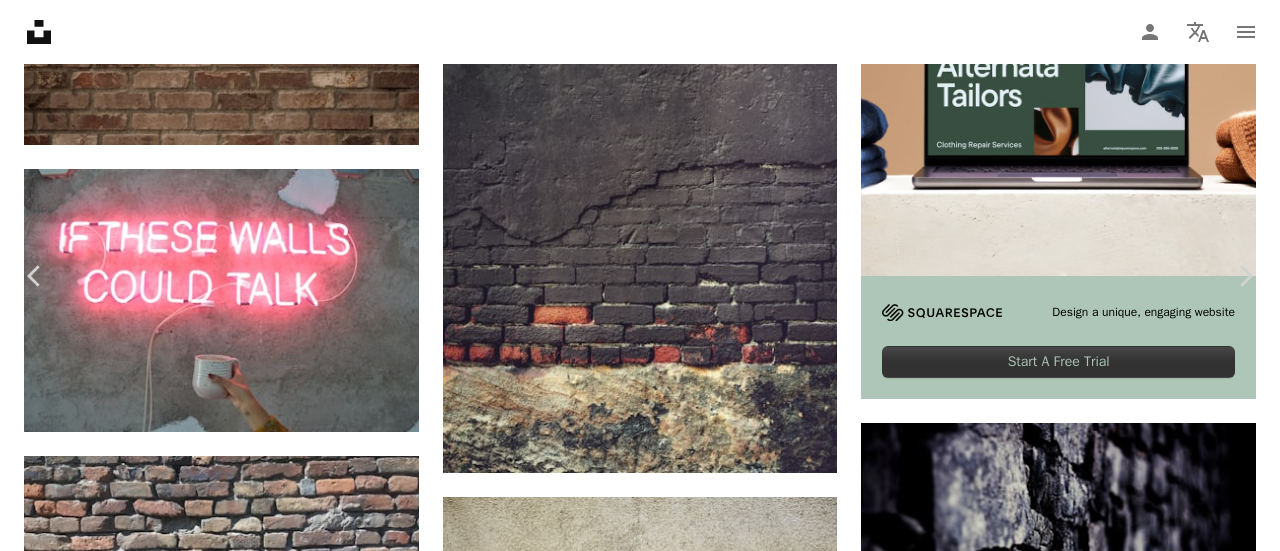 click on "Photo by  [FIRST] [LAST]  on  Unsplash
Copy content [FIRST] [LAST] [FIRST][LAST] A heart A plus sign Download free Chevron down Zoom in Views 486,611 Downloads 2,733 A forward-right arrow Share Info icon Info More Actions Calendar outlined Published on  October 8, 2019 Camera NIKON CORPORATION, NIKON D3100 Safety Free to use under the  Unsplash License human light pink neon outdoors flare Free pictures Browse premium related images on iStock  |  Save 20% with code UNSPLASH20 View more on iStock  ↗ Related images A heart A plus sign [FIRST] [LAST] Arrow pointing down Plus sign for Unsplash+ A heart A plus sign [FIRST] [LAST] For  Unsplash+ A lock Download A heart A plus sign [FIRST] [LAST] Arrow pointing down A heart A plus sign [FIRST] [LAST] Arrow pointing down A heart A plus sign [FIRST] [LAST] Available for hire A checkmark inside of a circle Arrow pointing down Plus sign for Unsplash+ A heart A plus sign Curated Lifestyle For  Unsplash+ A lock Download A heart A plus sign [FIRST] [LAST] Arrow pointing down A heart A plus sign" at bounding box center (640, 3913) 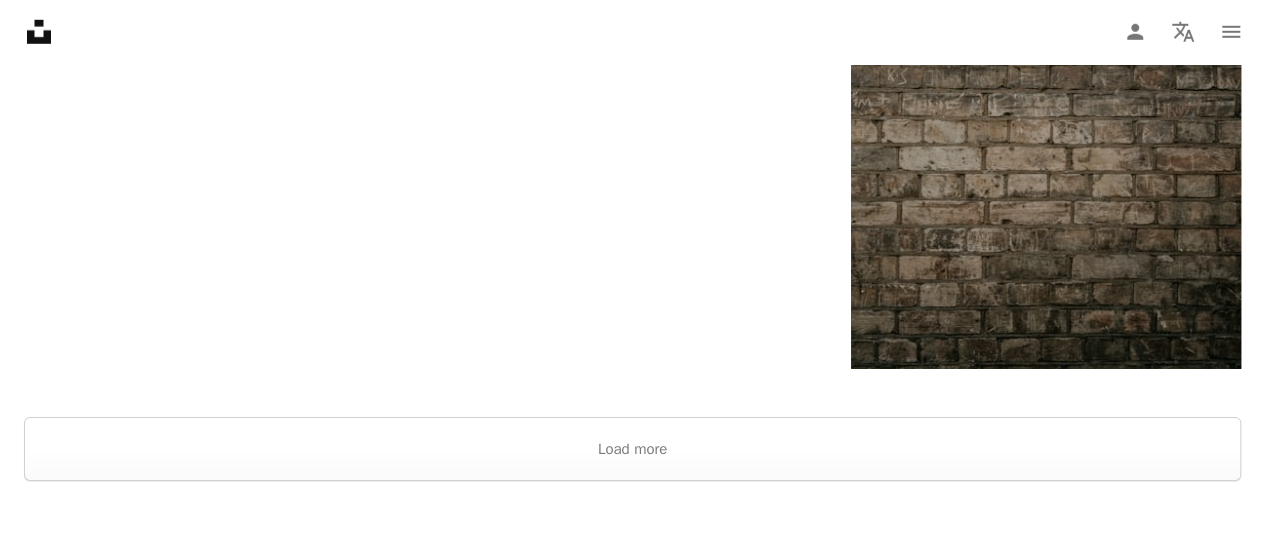 scroll, scrollTop: 0, scrollLeft: 0, axis: both 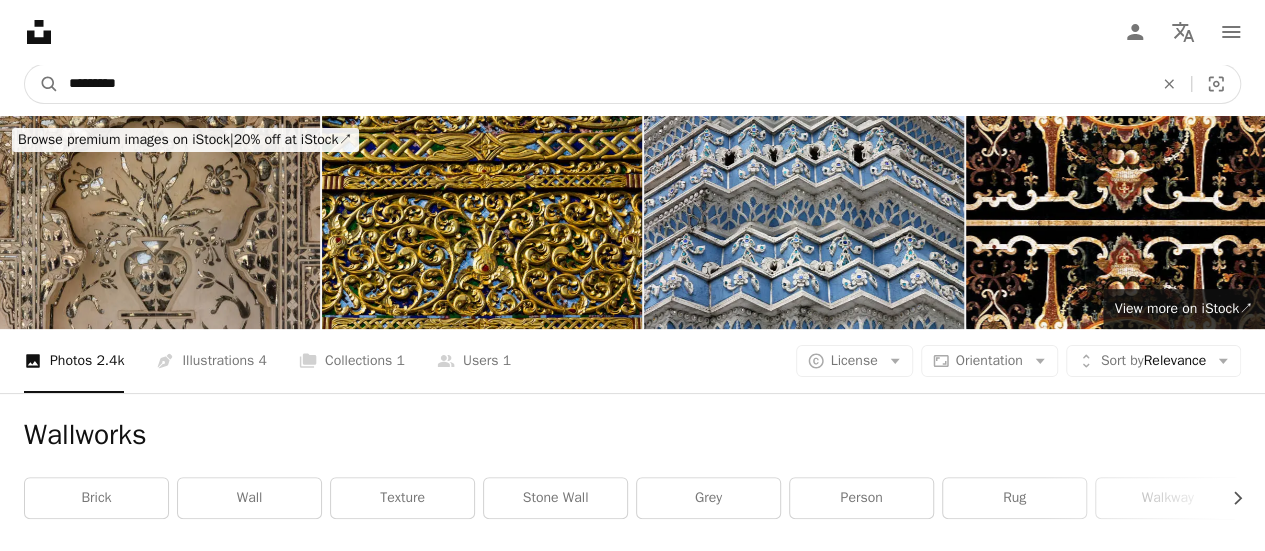 click on "*********" at bounding box center (603, 84) 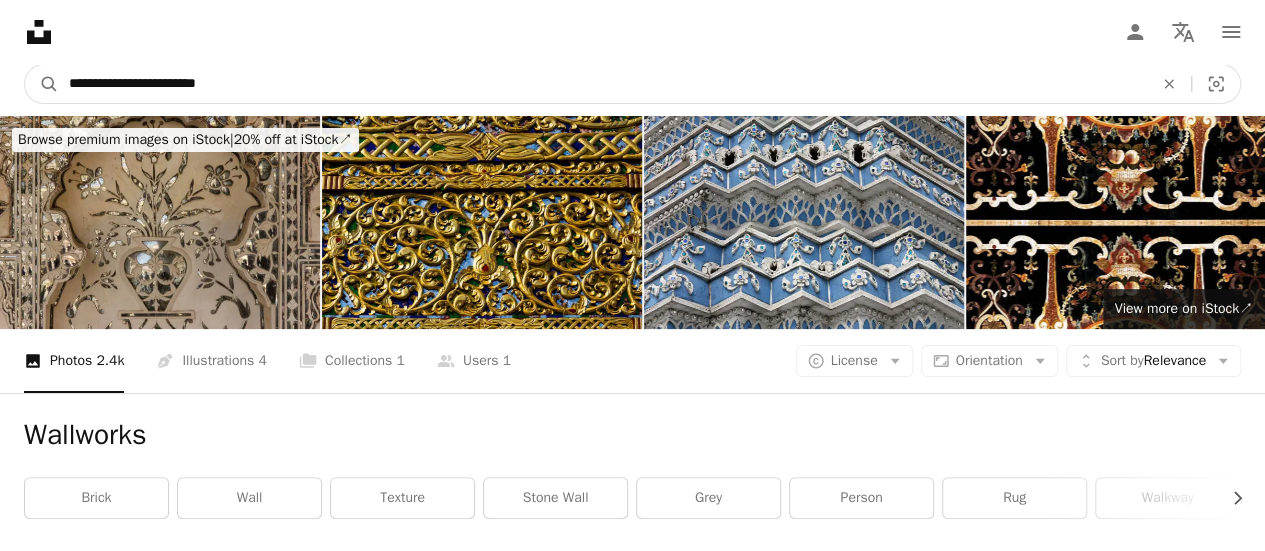 type on "**********" 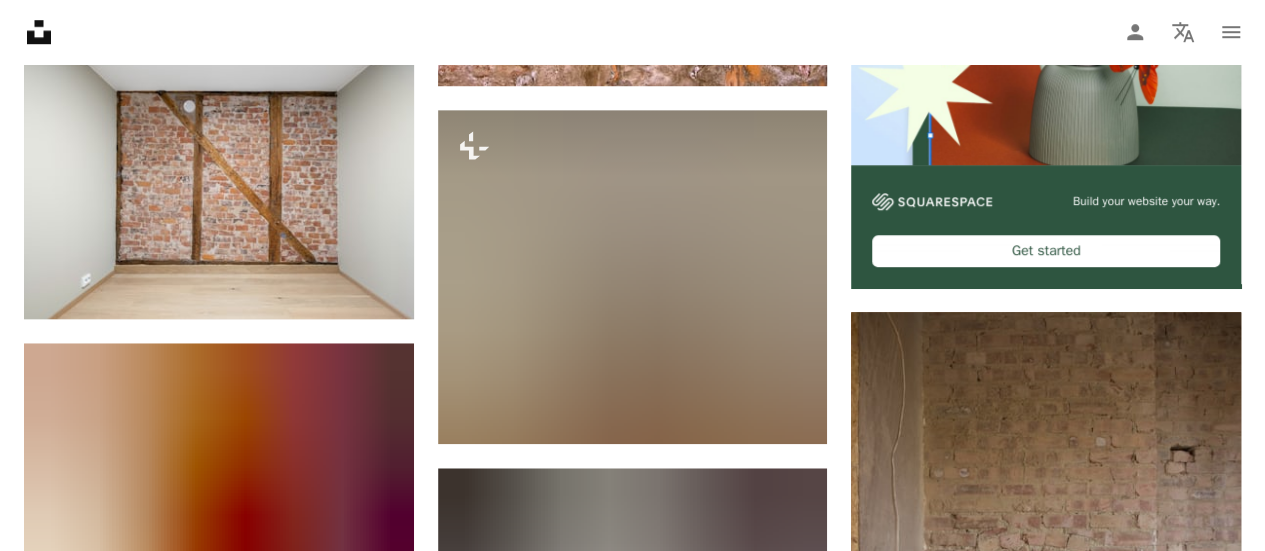 scroll, scrollTop: 758, scrollLeft: 0, axis: vertical 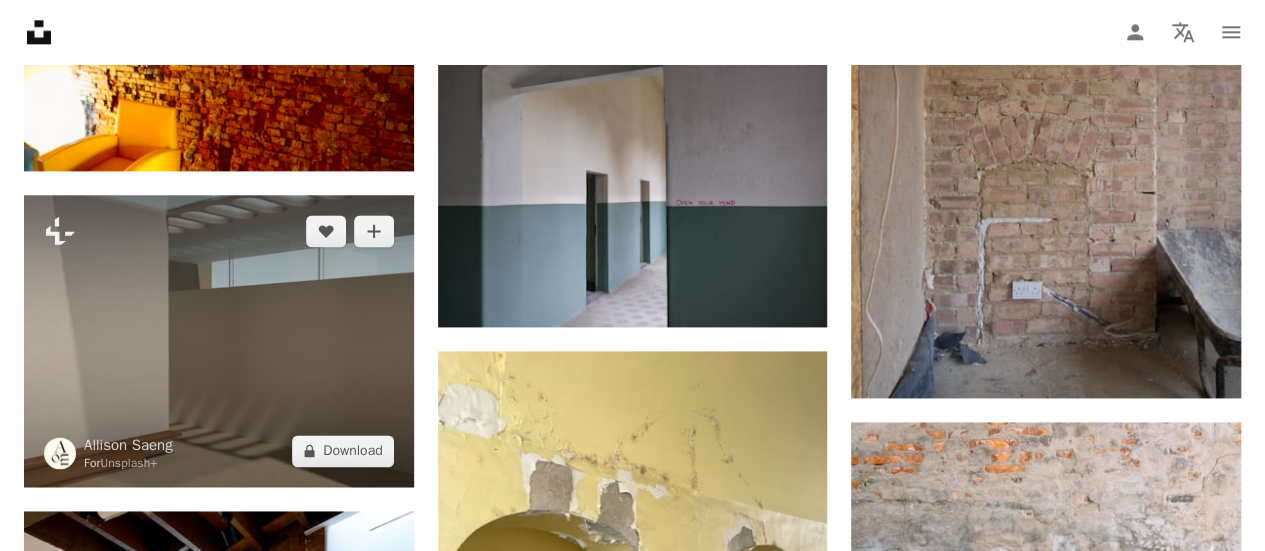 click at bounding box center (219, 341) 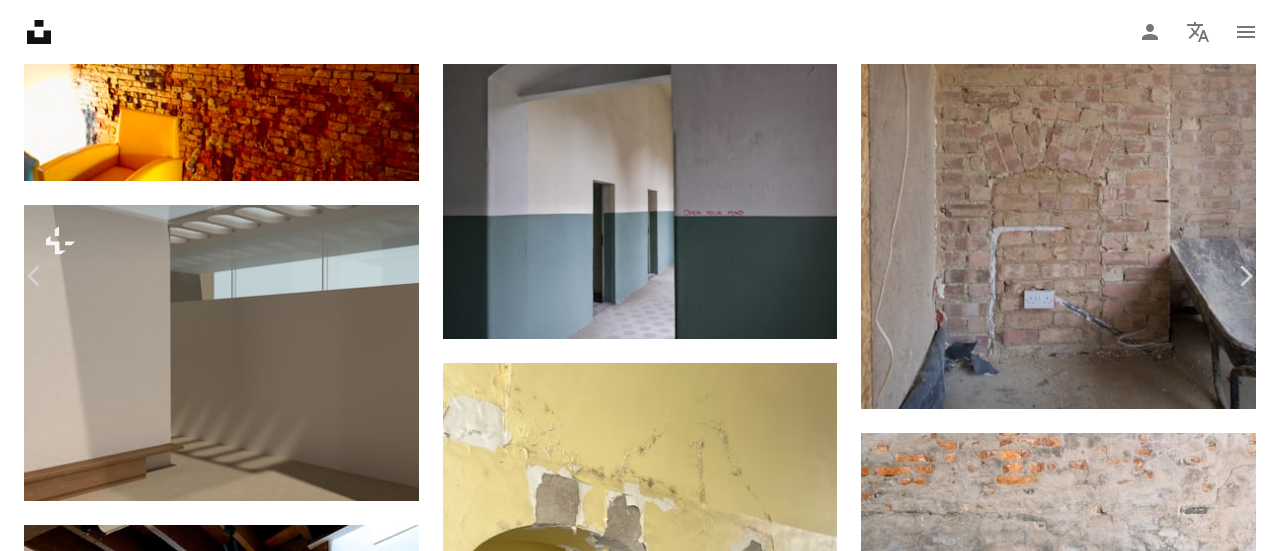 drag, startPoint x: 1116, startPoint y: 49, endPoint x: 0, endPoint y: 24, distance: 1116.28 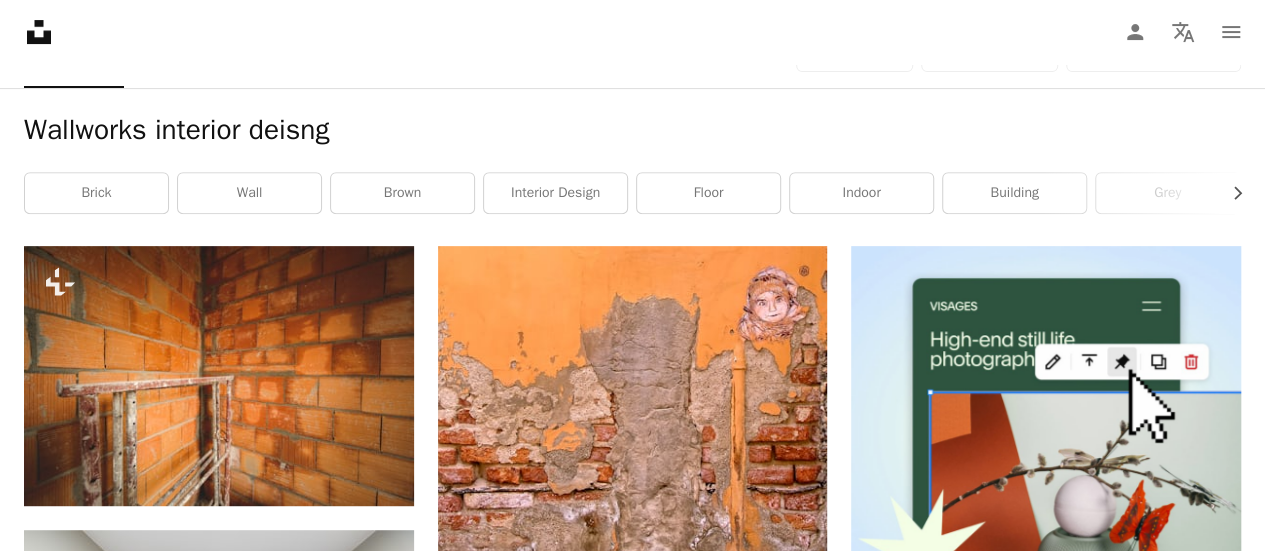 scroll, scrollTop: 0, scrollLeft: 0, axis: both 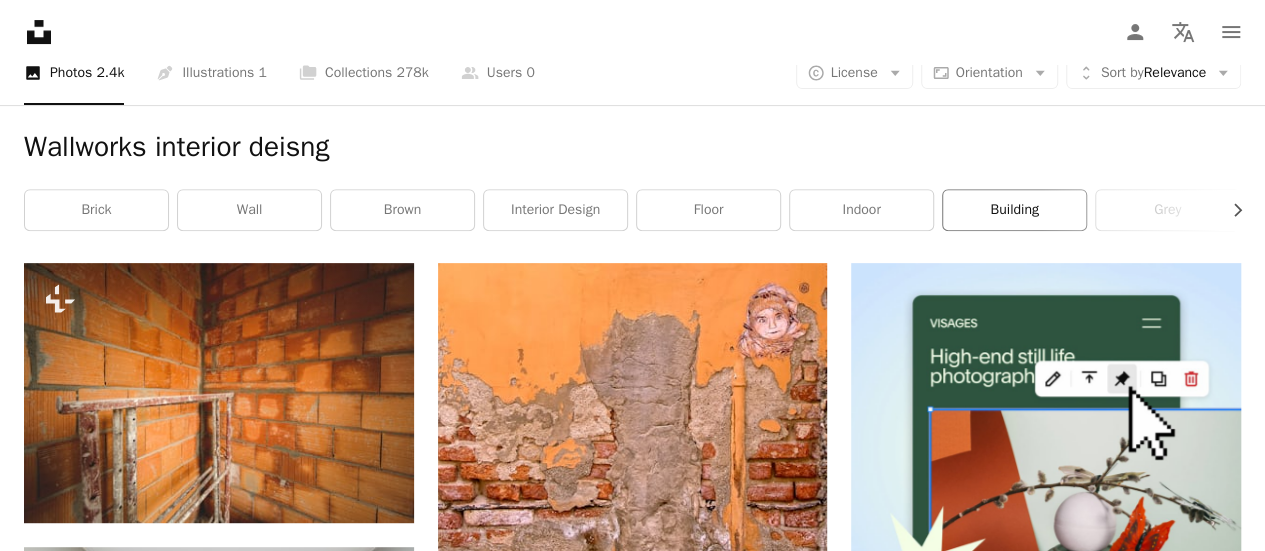click on "building" at bounding box center (1014, 210) 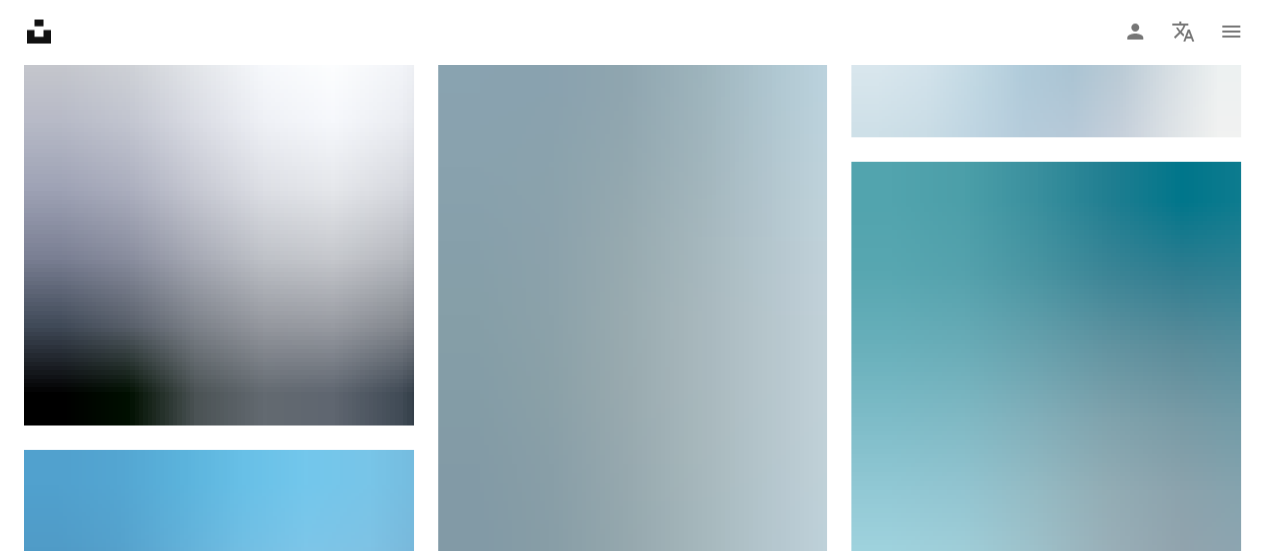 scroll, scrollTop: 67, scrollLeft: 0, axis: vertical 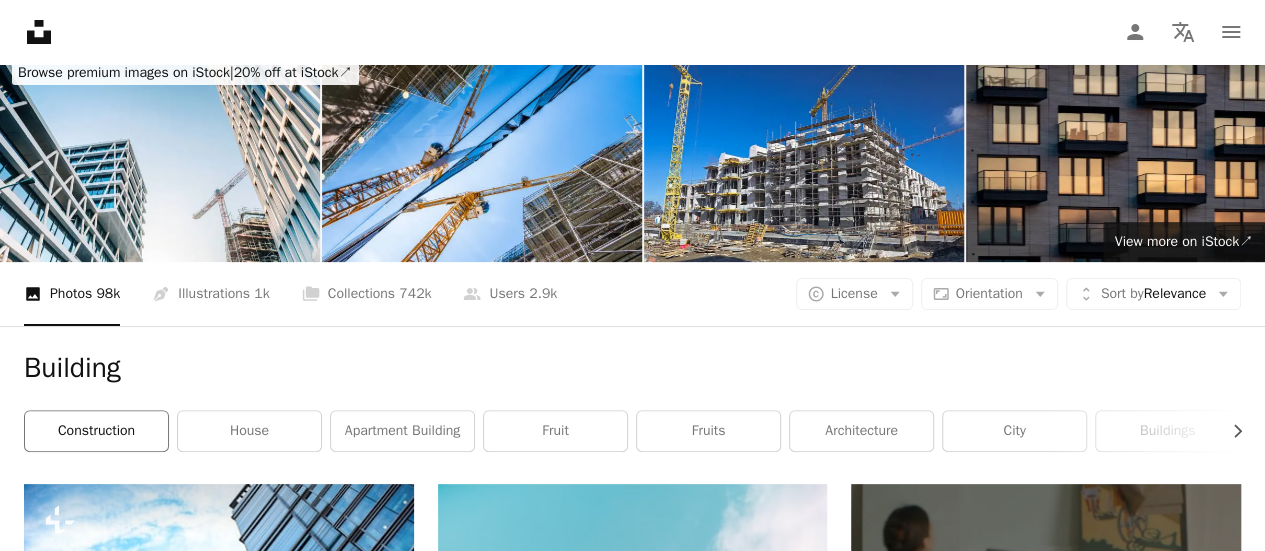 click on "construction" at bounding box center [96, 431] 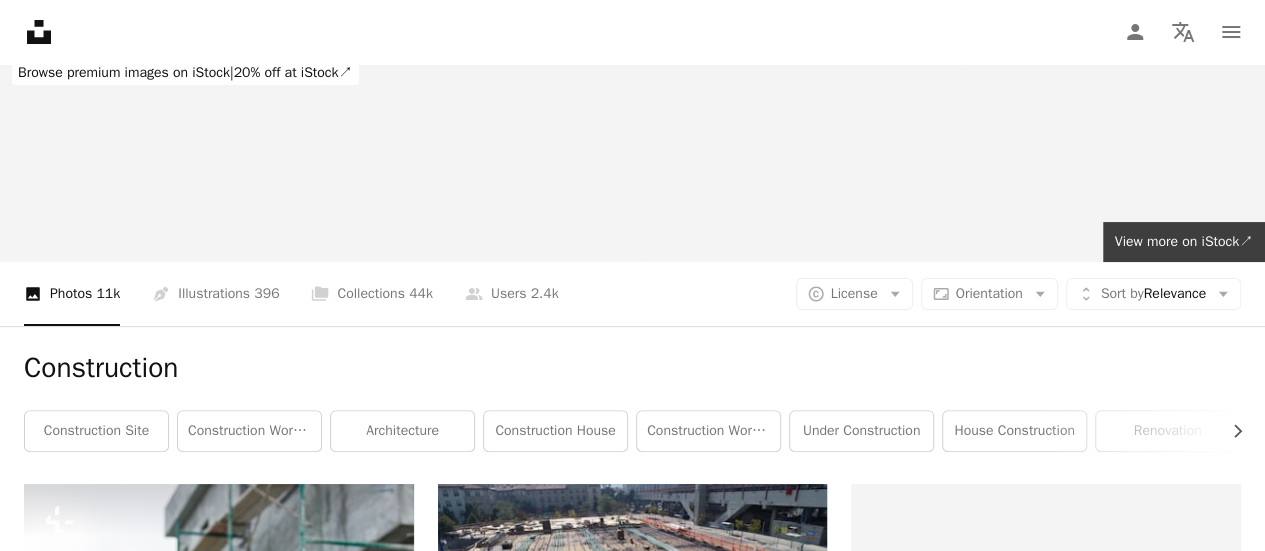 scroll, scrollTop: 0, scrollLeft: 0, axis: both 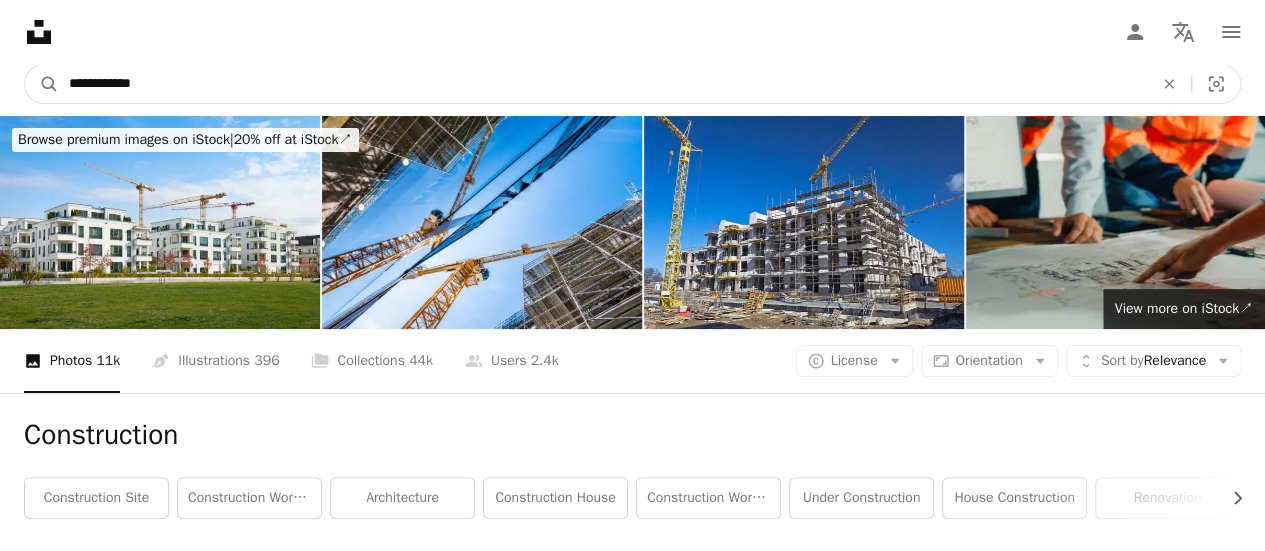 drag, startPoint x: 116, startPoint y: 85, endPoint x: 4, endPoint y: 75, distance: 112.44554 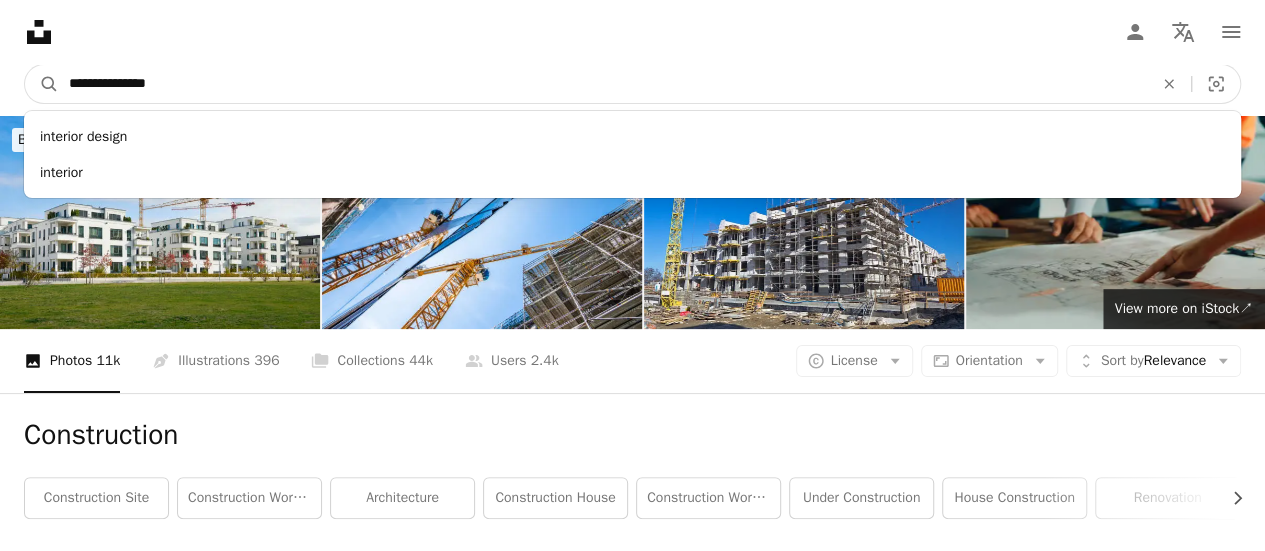 type on "**********" 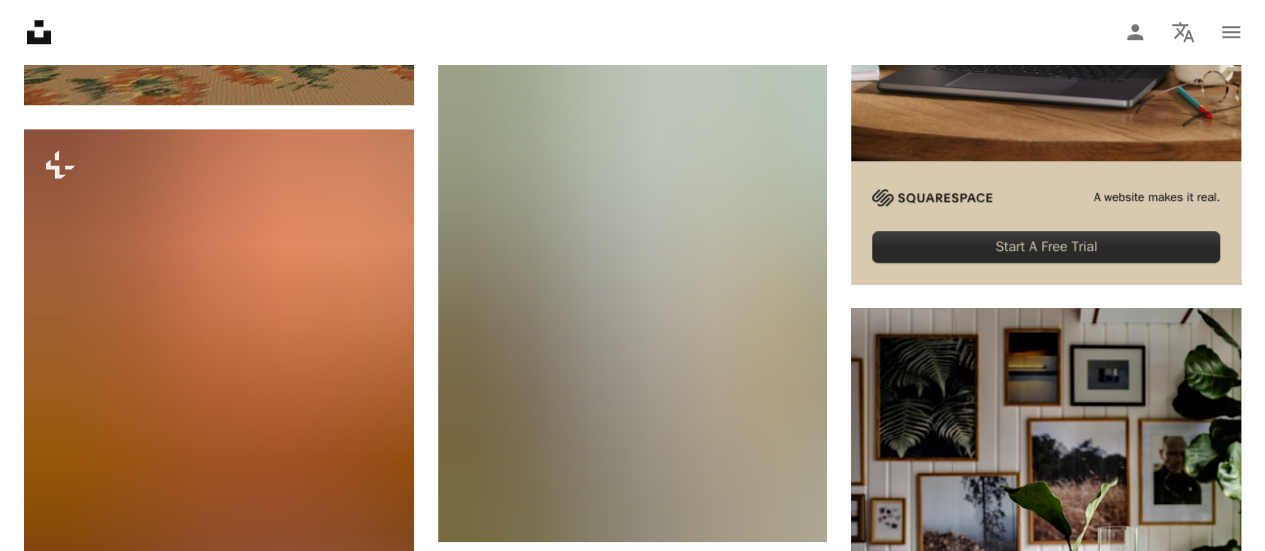 scroll, scrollTop: 766, scrollLeft: 0, axis: vertical 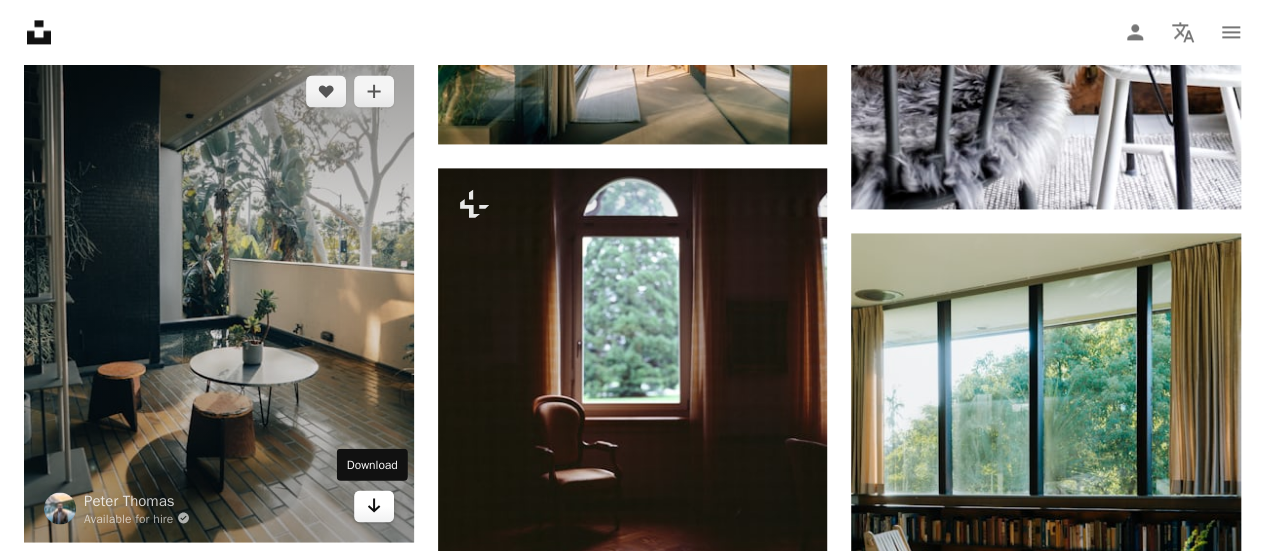 click on "Arrow pointing down" 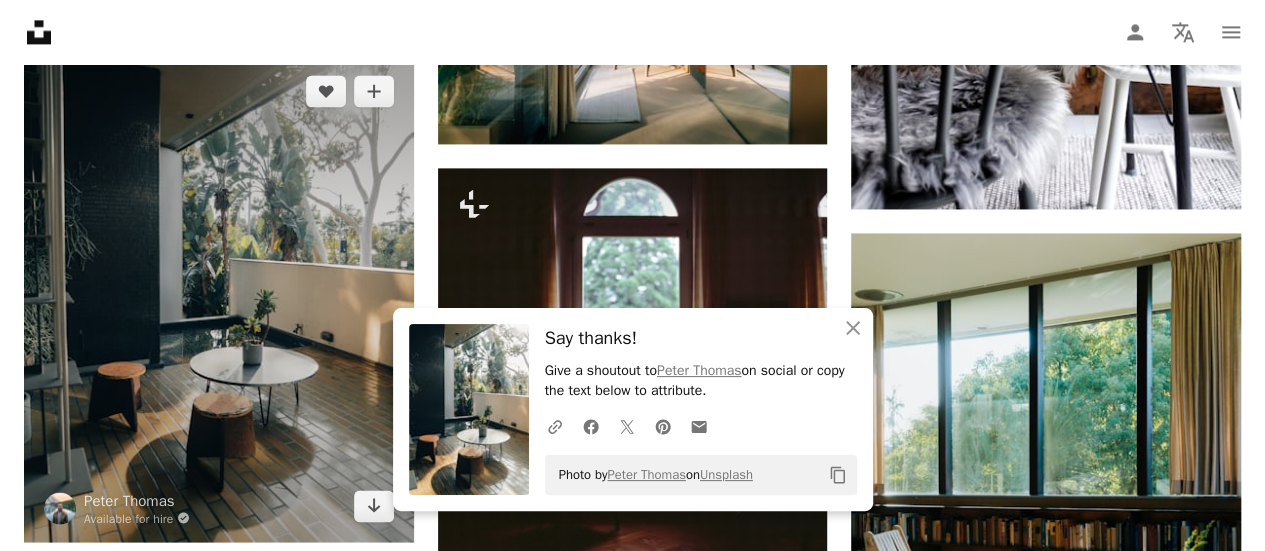 click at bounding box center (219, 298) 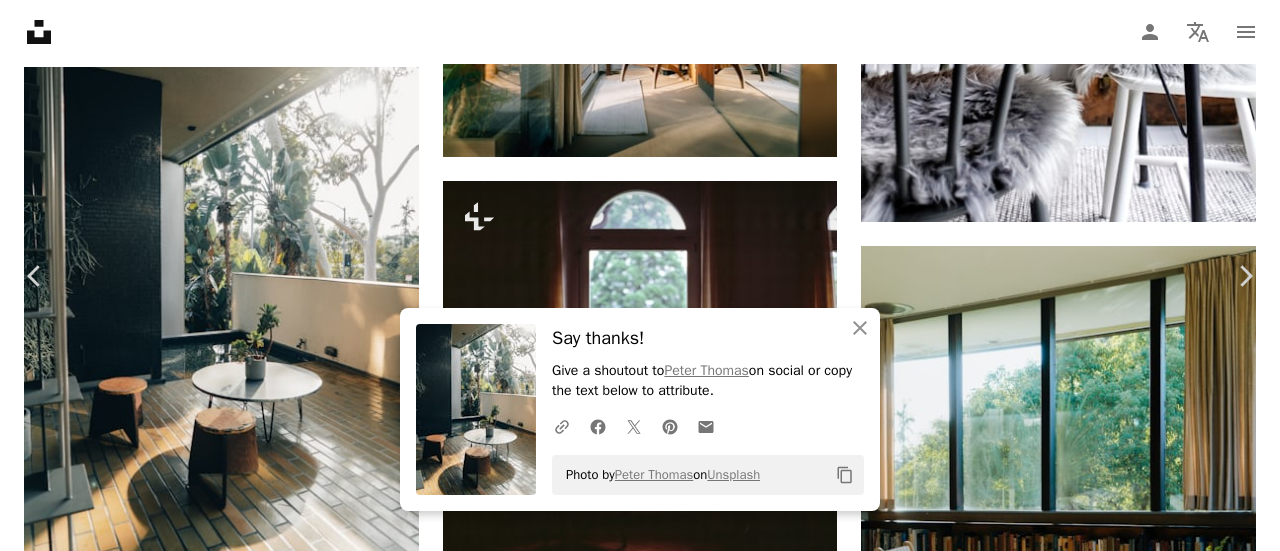 click on "Photo by [FIRST] [LAST] on Unsplash
Copy content [FIRST] [LAST] Available for hire A checkmark inside of a circle A heart A plus sign Download free Chevron down Zoom in Views 147,566 Downloads 711 A forward-right arrow Share Info icon Info More Actions A map marker [CITY], [STATE], [COUNTRY] Calendar outlined Published on March 3, 2024 Camera SONY, ILCE-7RM2 Safety Free to use under the Unsplash License interior deisgn [CITY] interior design plant furniture table [CITY] usa floor indoors lobby foyer Free pictures Browse premium related images on iStock  |  Save 20% with code UNSPLASH20 View more on iStock  ↗ Related images A heart A plus sign [FIRST] [LAST] 🇺🇦 Arrow pointing down A heart A plus sign [FIRST] [LAST] Arrow pointing down A heart For" at bounding box center (640, 4179) 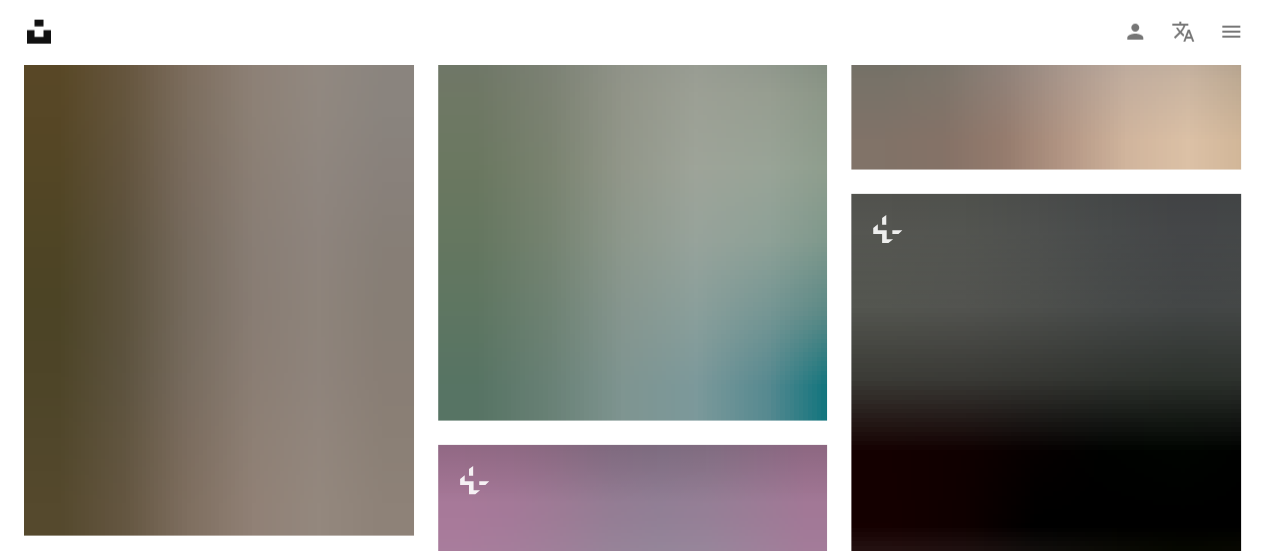 scroll, scrollTop: 2648, scrollLeft: 0, axis: vertical 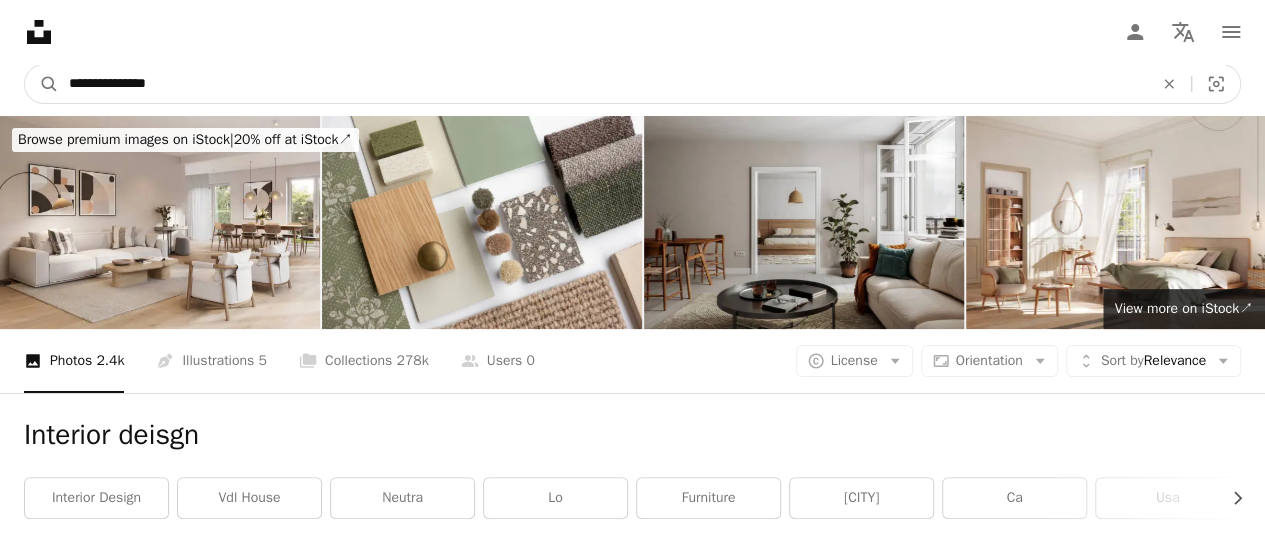 click on "**********" at bounding box center (603, 84) 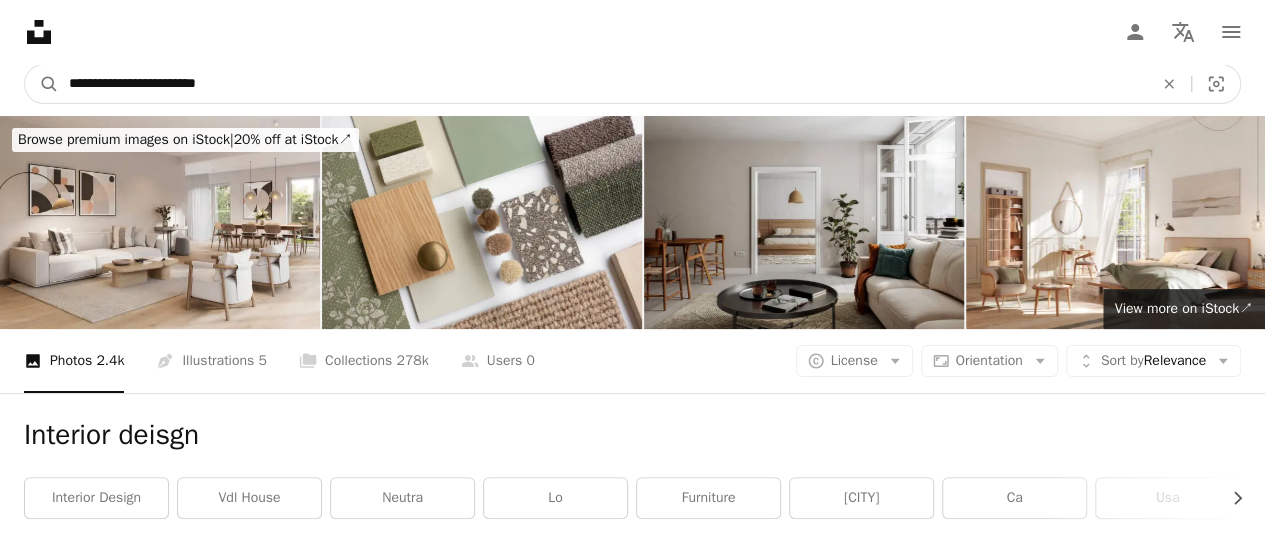 type on "**********" 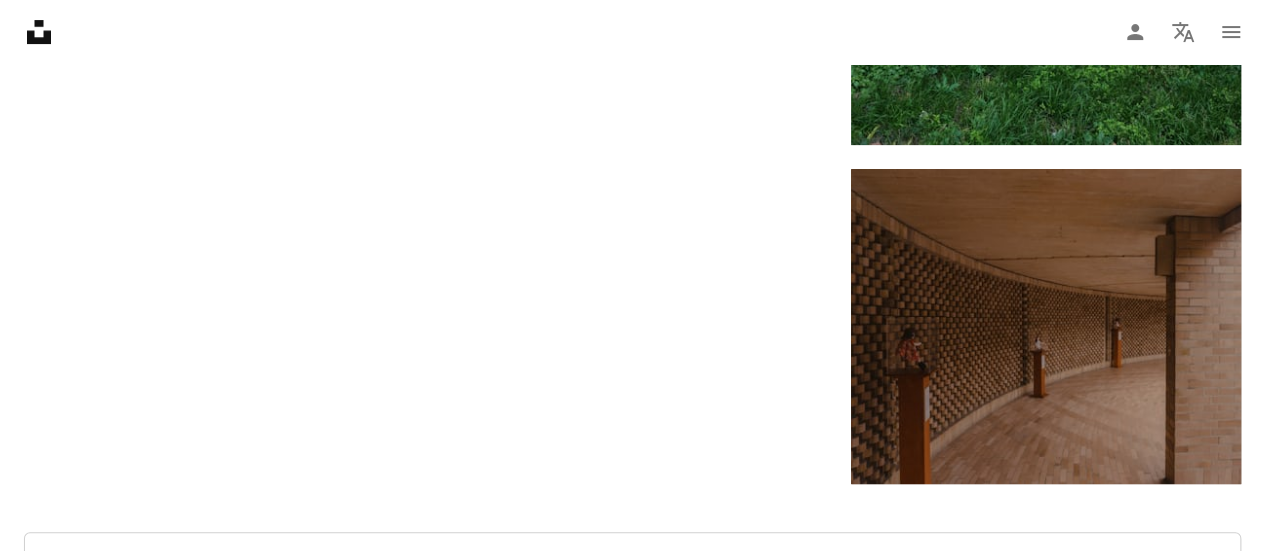 scroll, scrollTop: 4240, scrollLeft: 0, axis: vertical 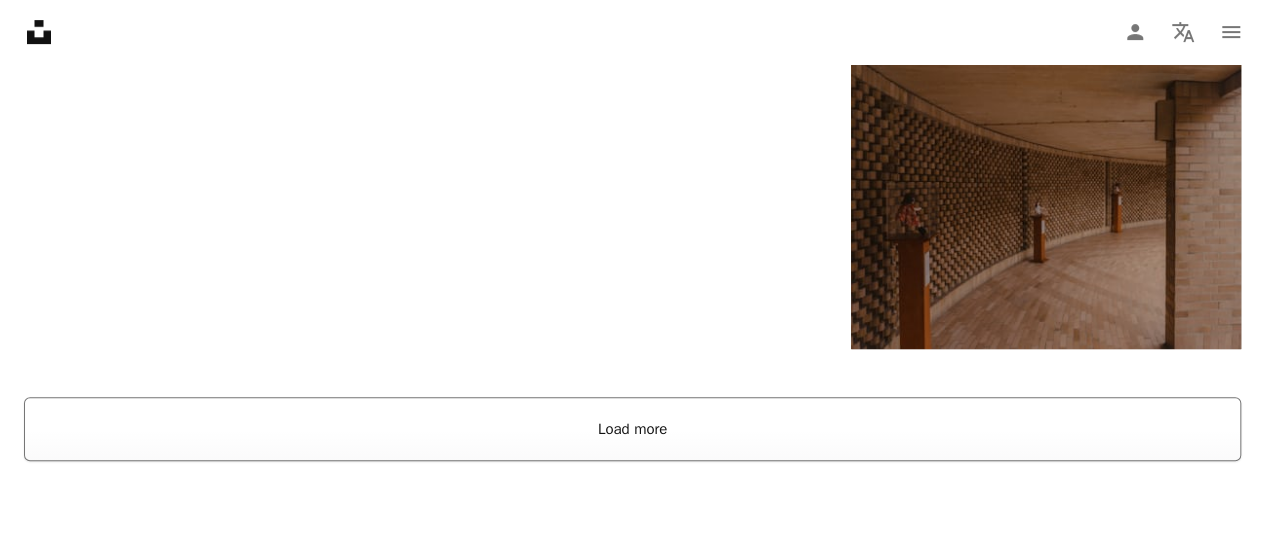 click on "Load more" at bounding box center (632, 429) 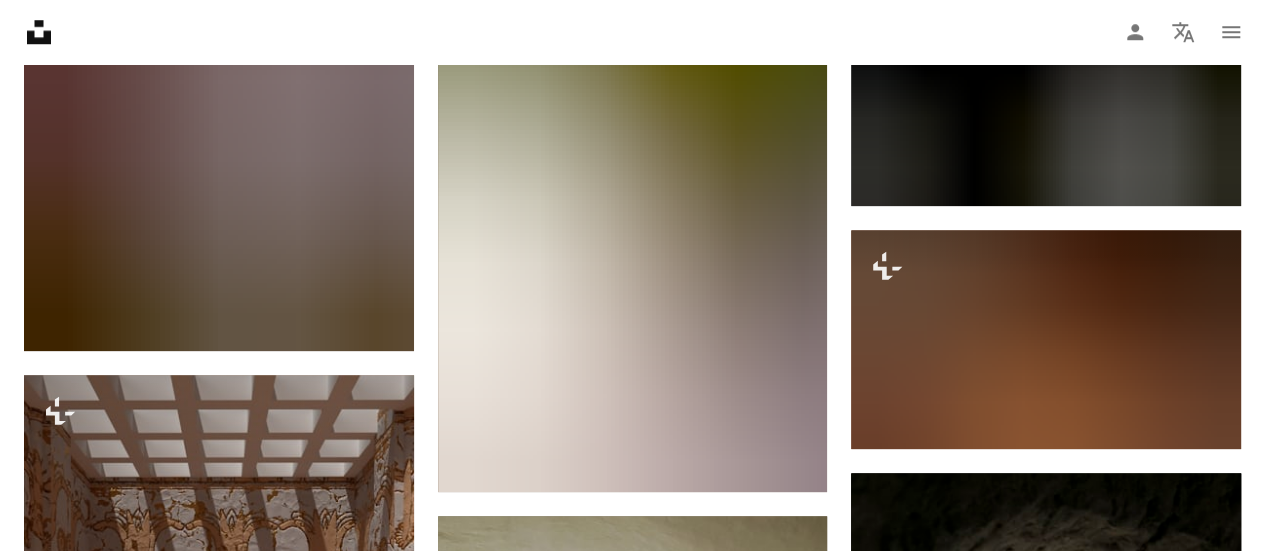 scroll, scrollTop: 4800, scrollLeft: 0, axis: vertical 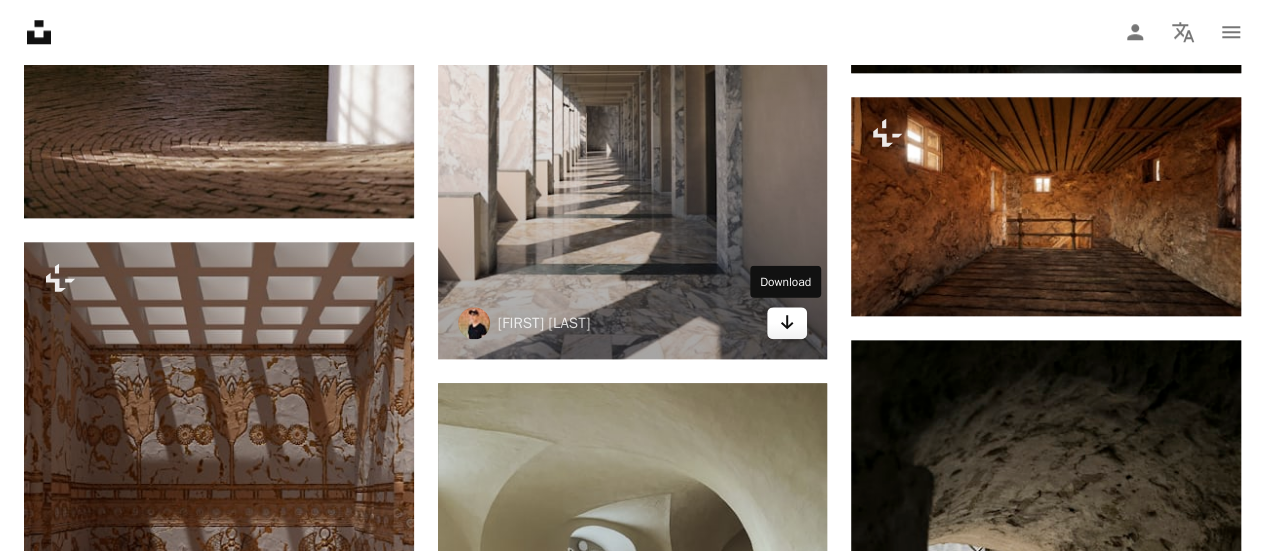 click 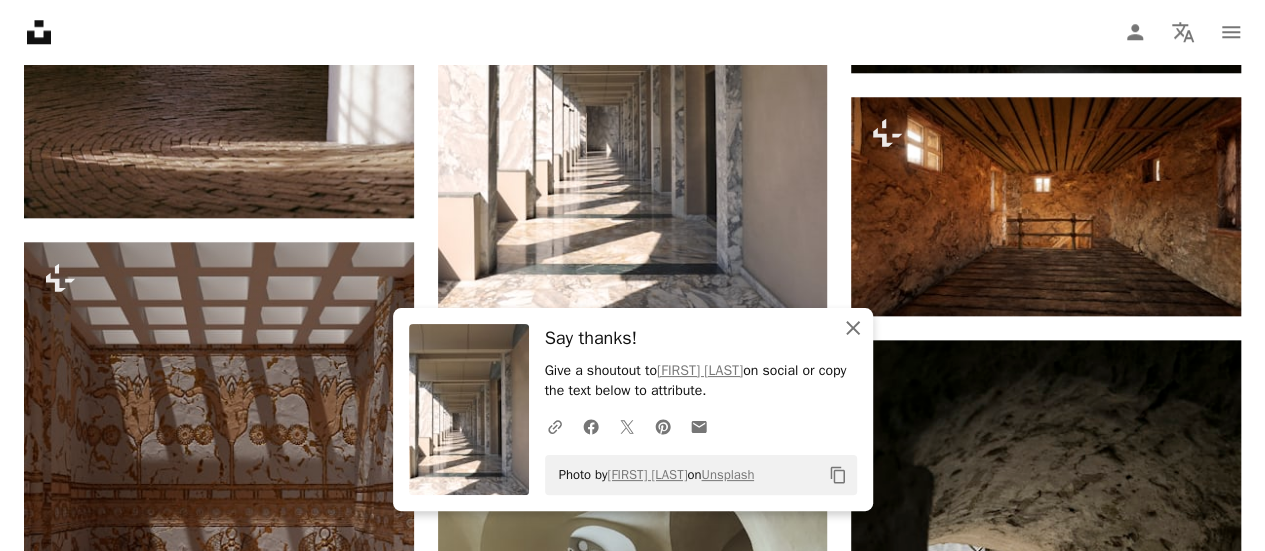 click on "An X shape" 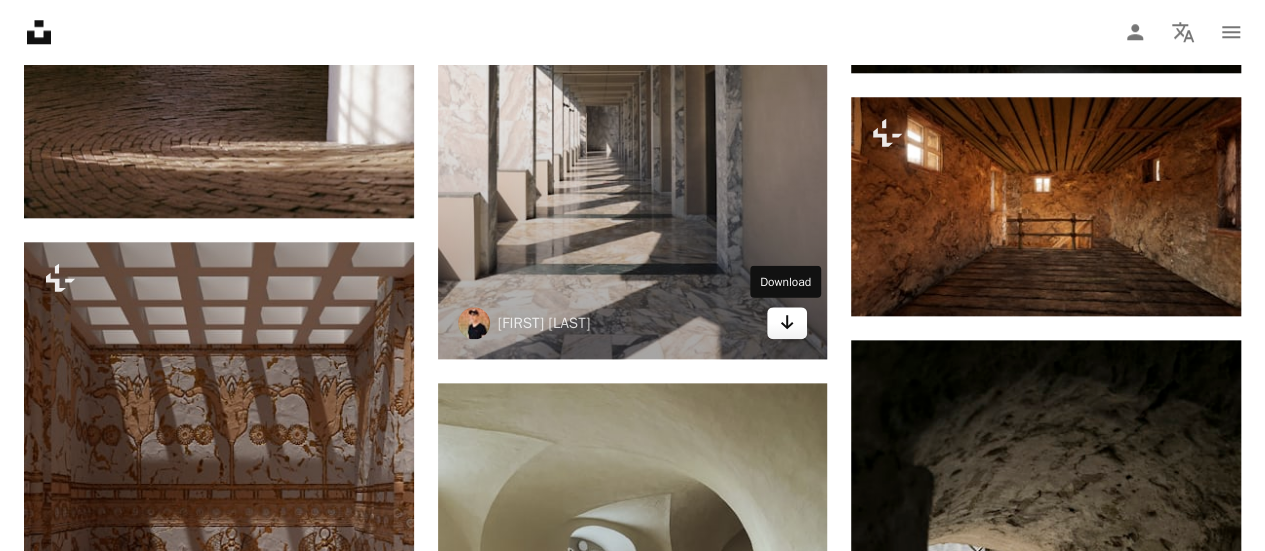 click 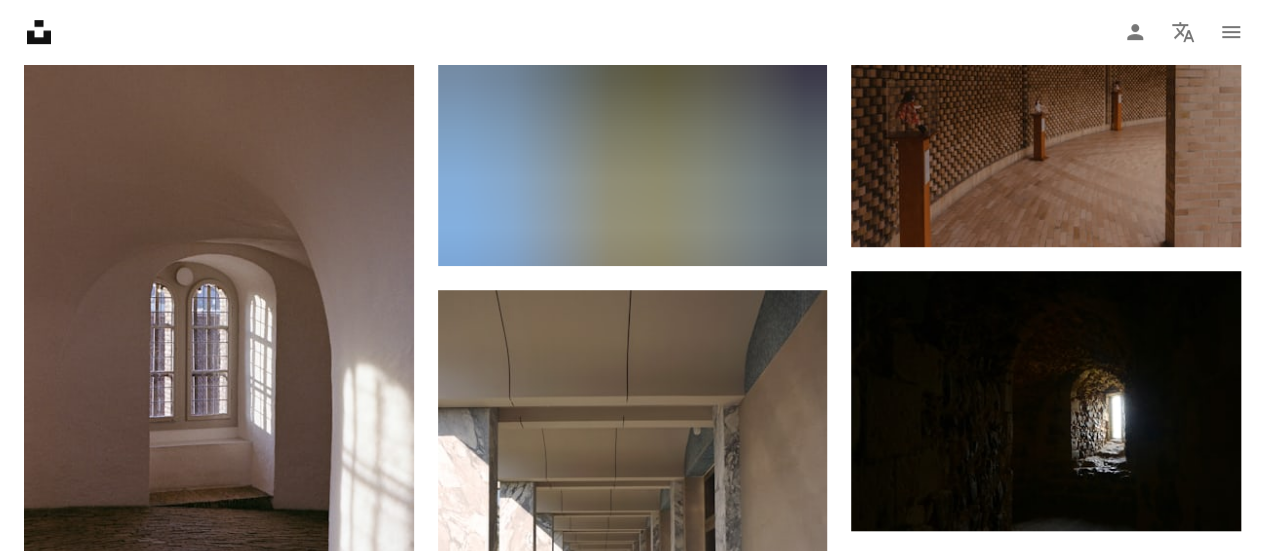 scroll, scrollTop: 0, scrollLeft: 0, axis: both 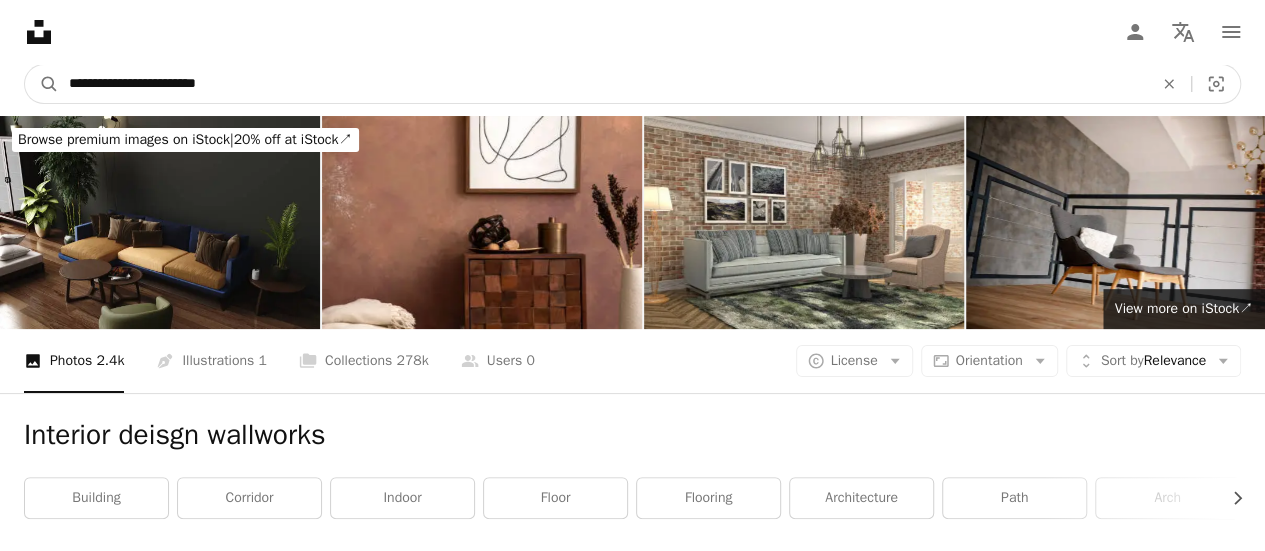 drag, startPoint x: 565, startPoint y: 93, endPoint x: 0, endPoint y: 137, distance: 566.7107 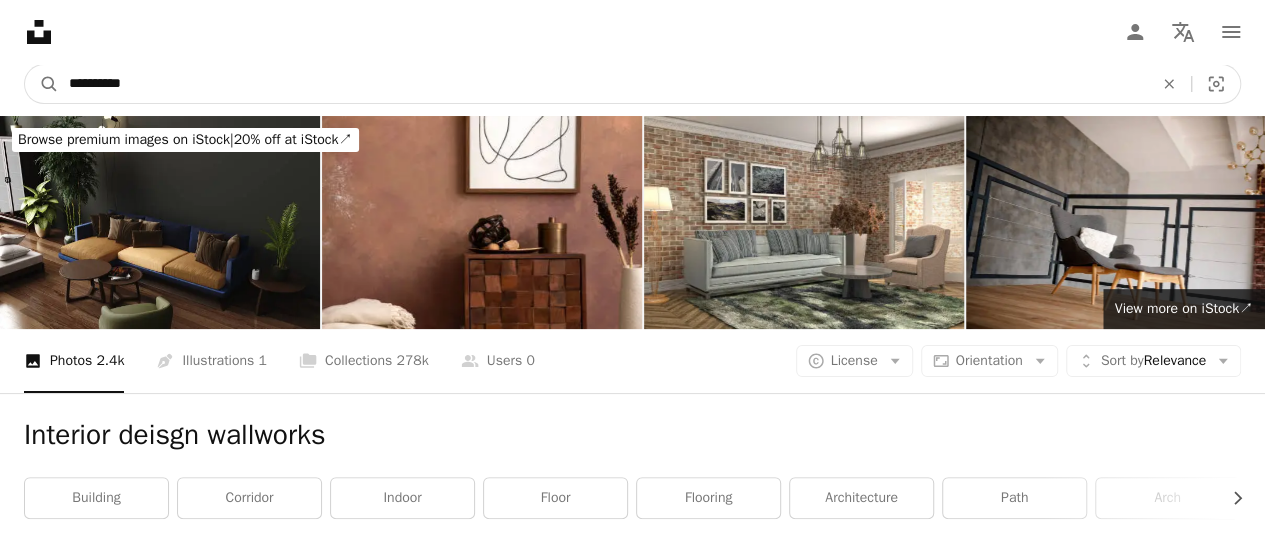 type on "**********" 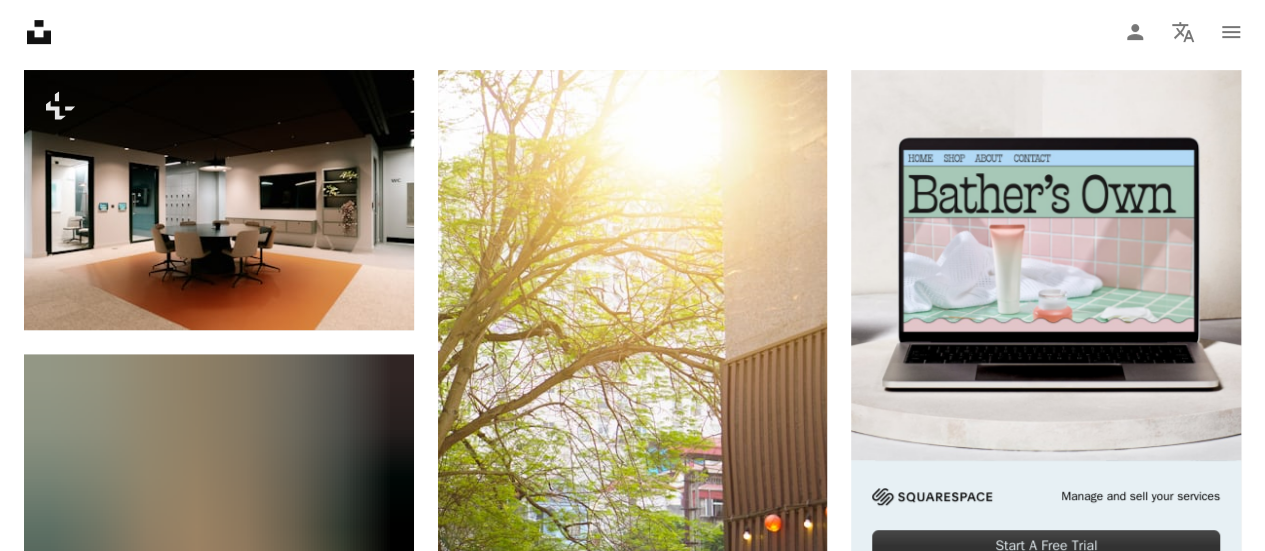 scroll, scrollTop: 494, scrollLeft: 0, axis: vertical 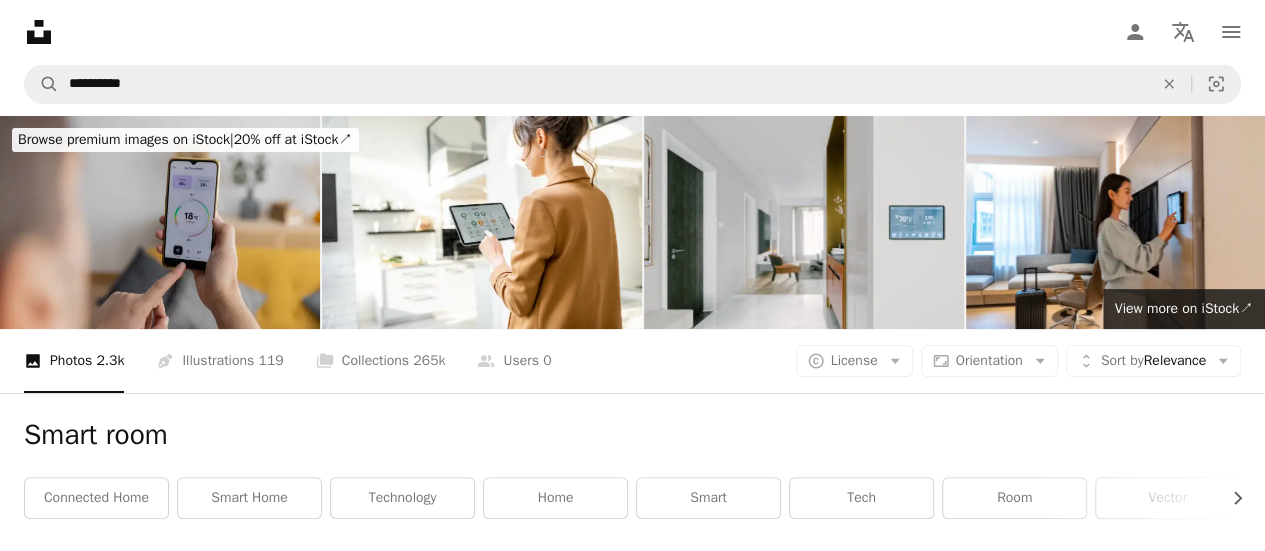 click at bounding box center (160, 222) 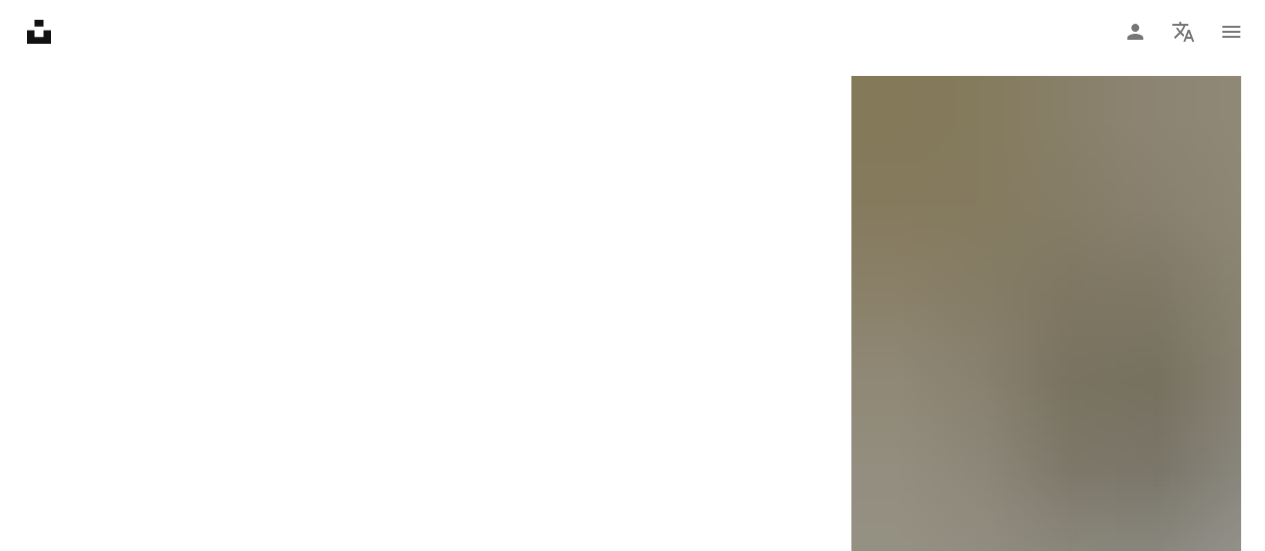 scroll, scrollTop: 3236, scrollLeft: 0, axis: vertical 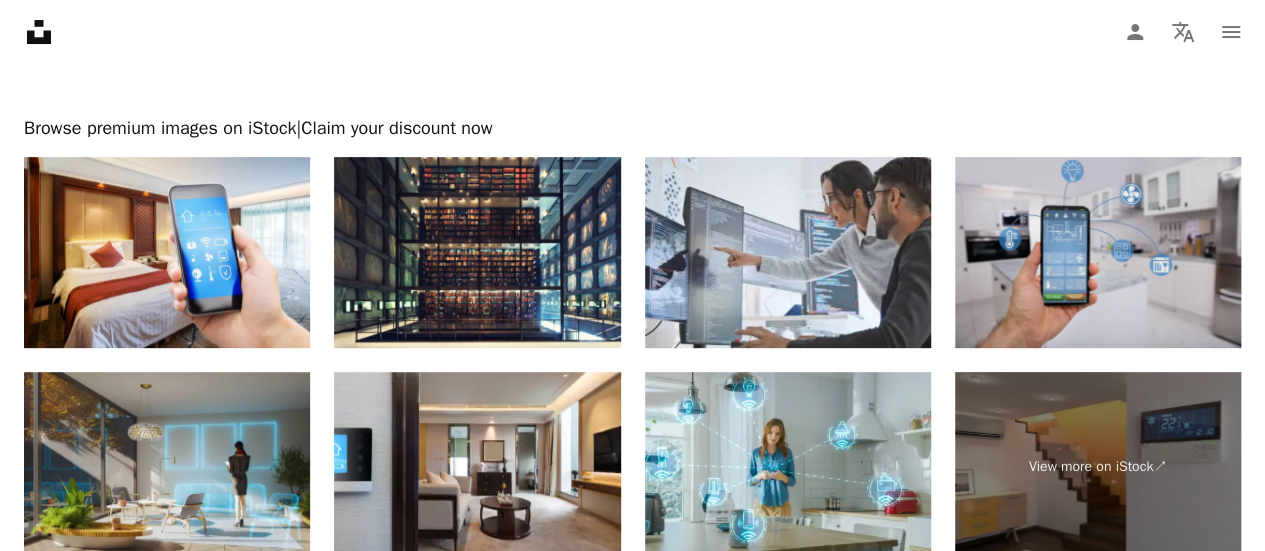 click at bounding box center (1098, 252) 